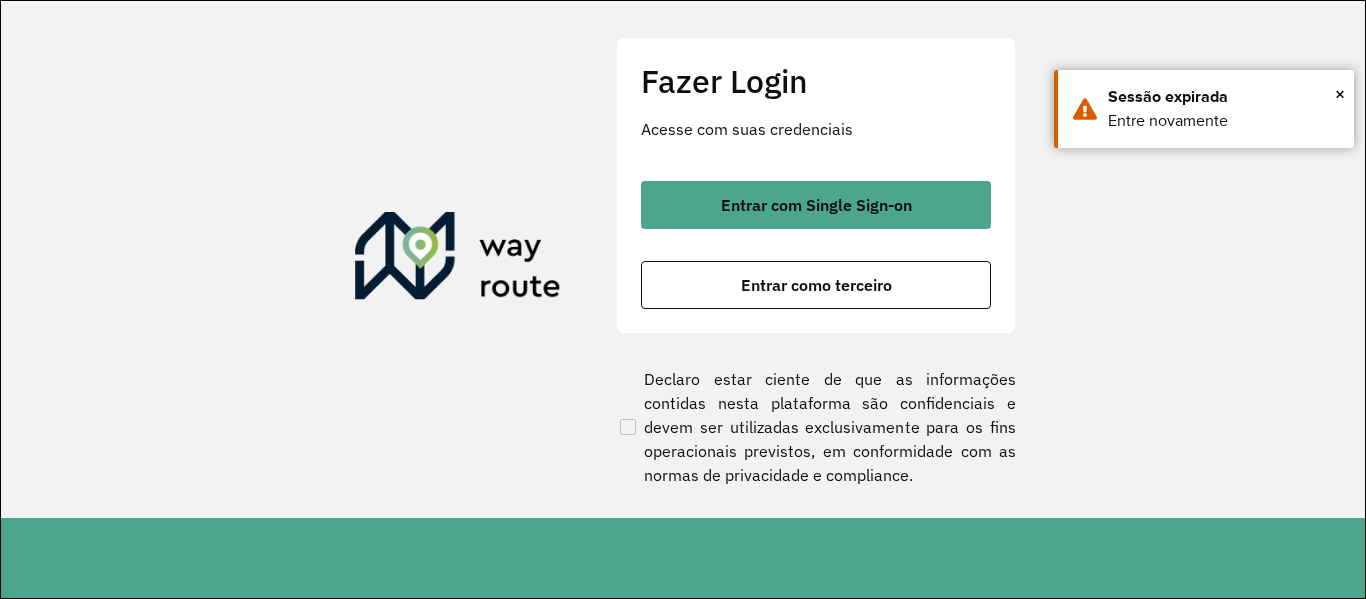 scroll, scrollTop: 0, scrollLeft: 0, axis: both 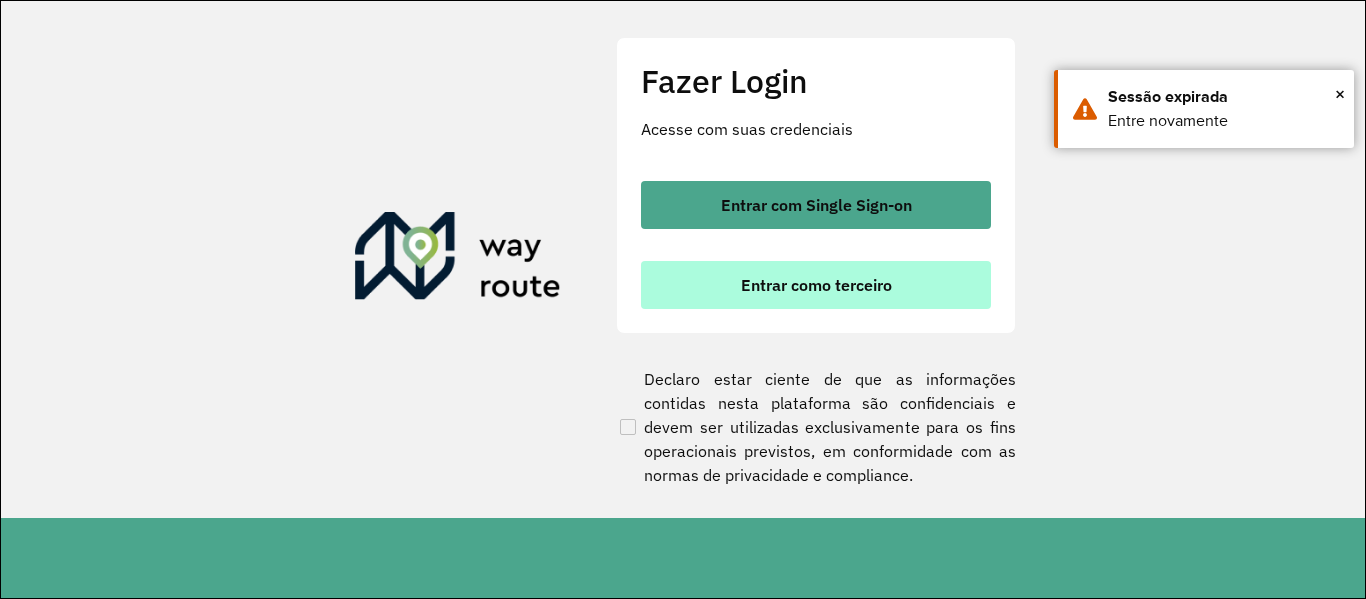 click on "Entrar como terceiro" at bounding box center [816, 285] 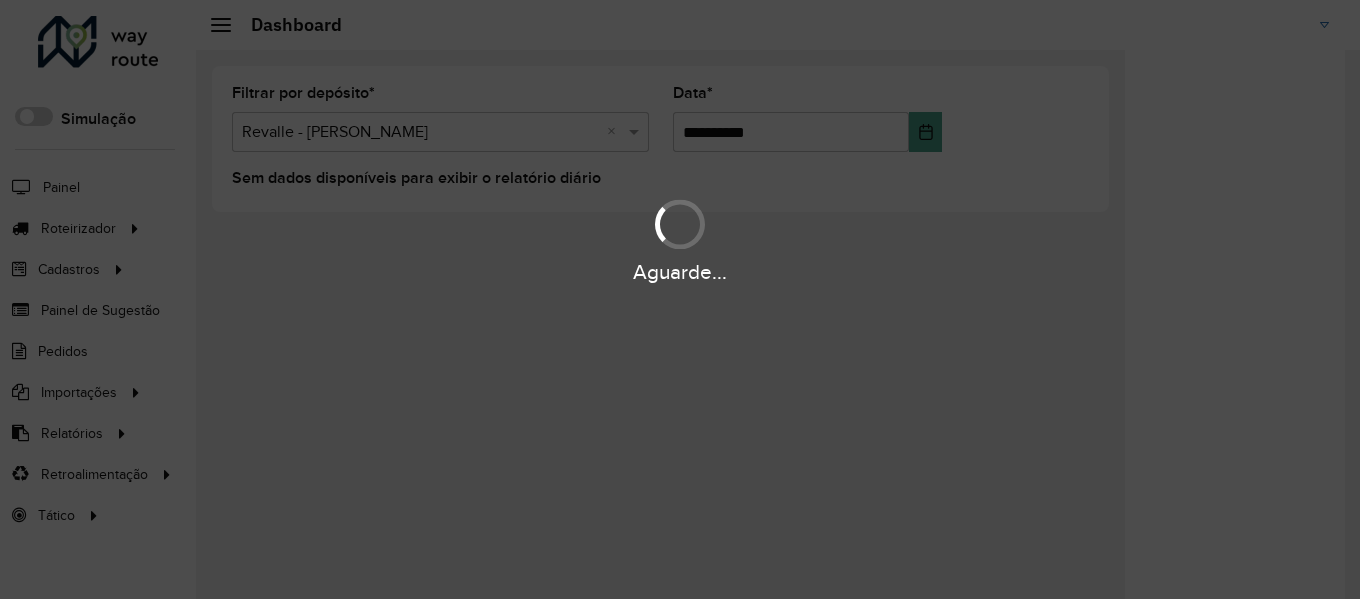 scroll, scrollTop: 0, scrollLeft: 0, axis: both 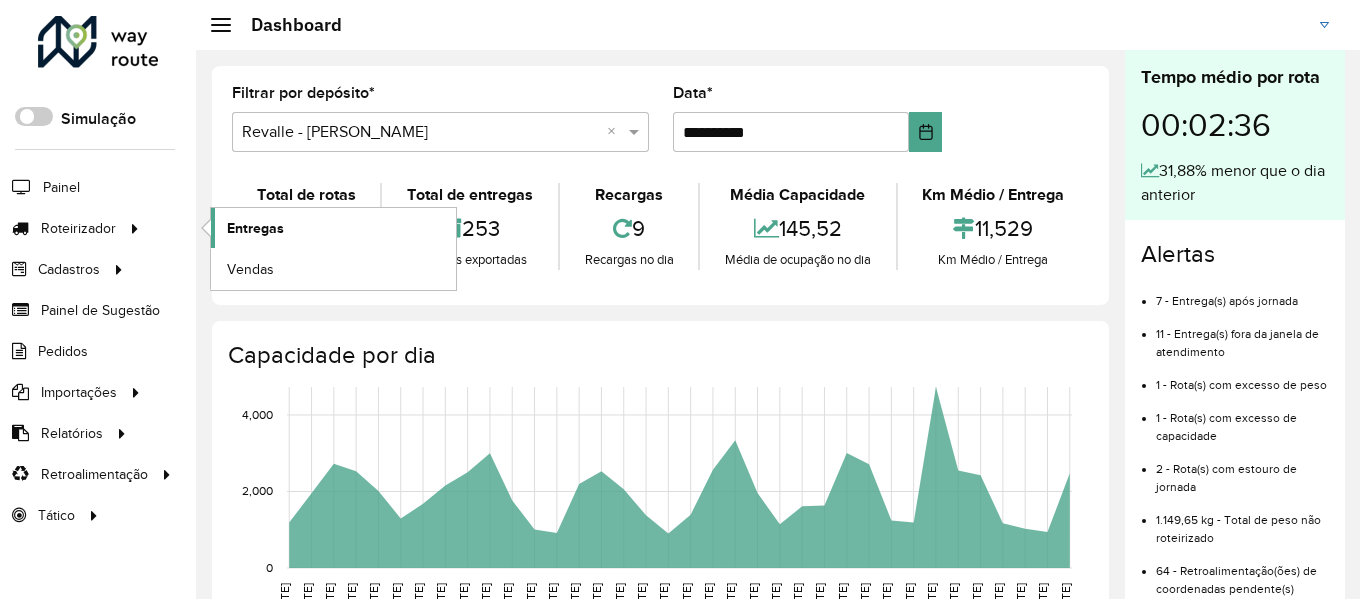 click on "Entregas" 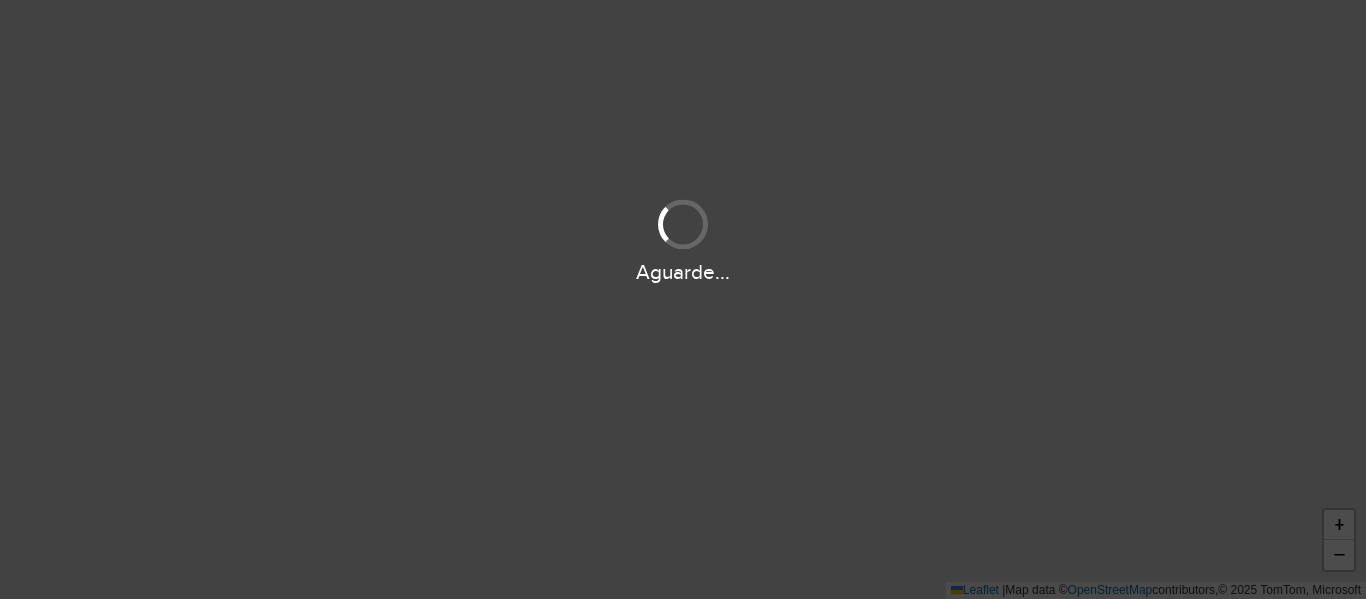 scroll, scrollTop: 0, scrollLeft: 0, axis: both 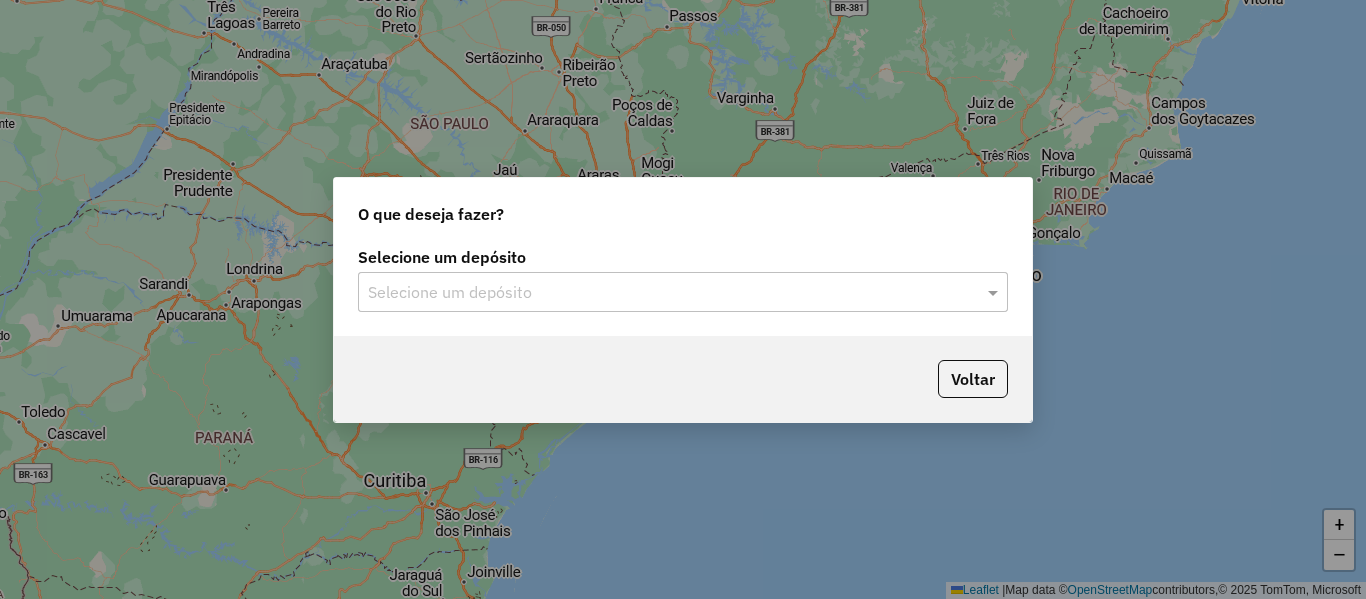 click 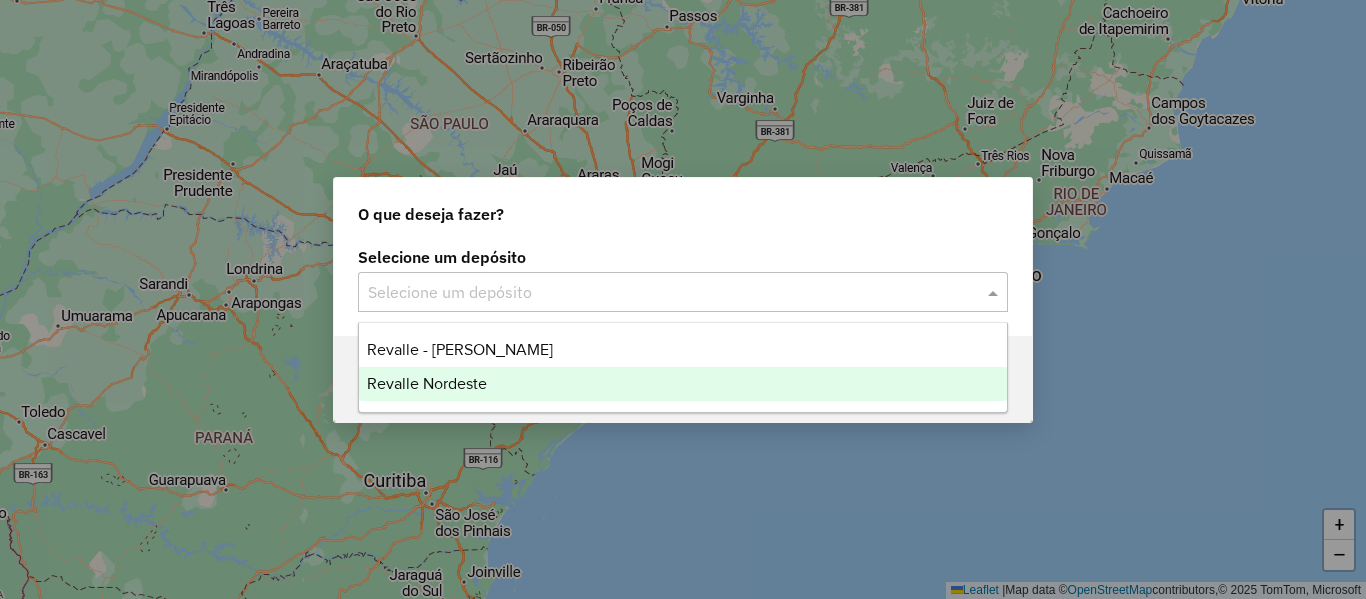 click on "Revalle Nordeste" at bounding box center (427, 383) 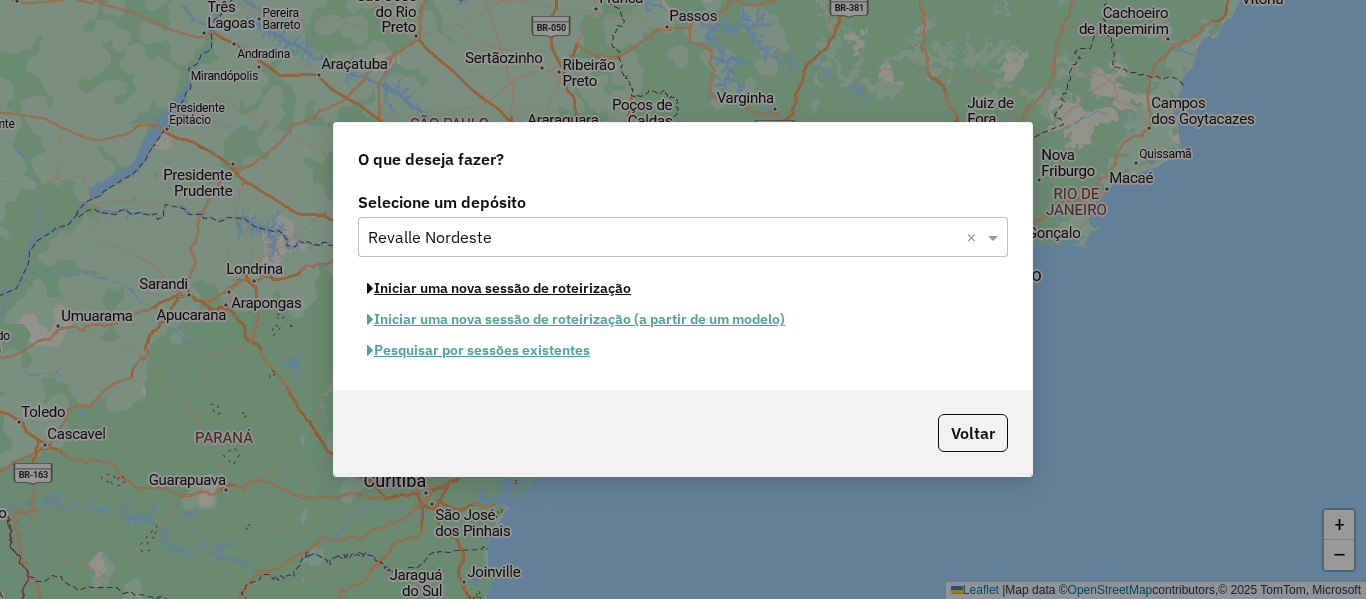 click on "Iniciar uma nova sessão de roteirização" 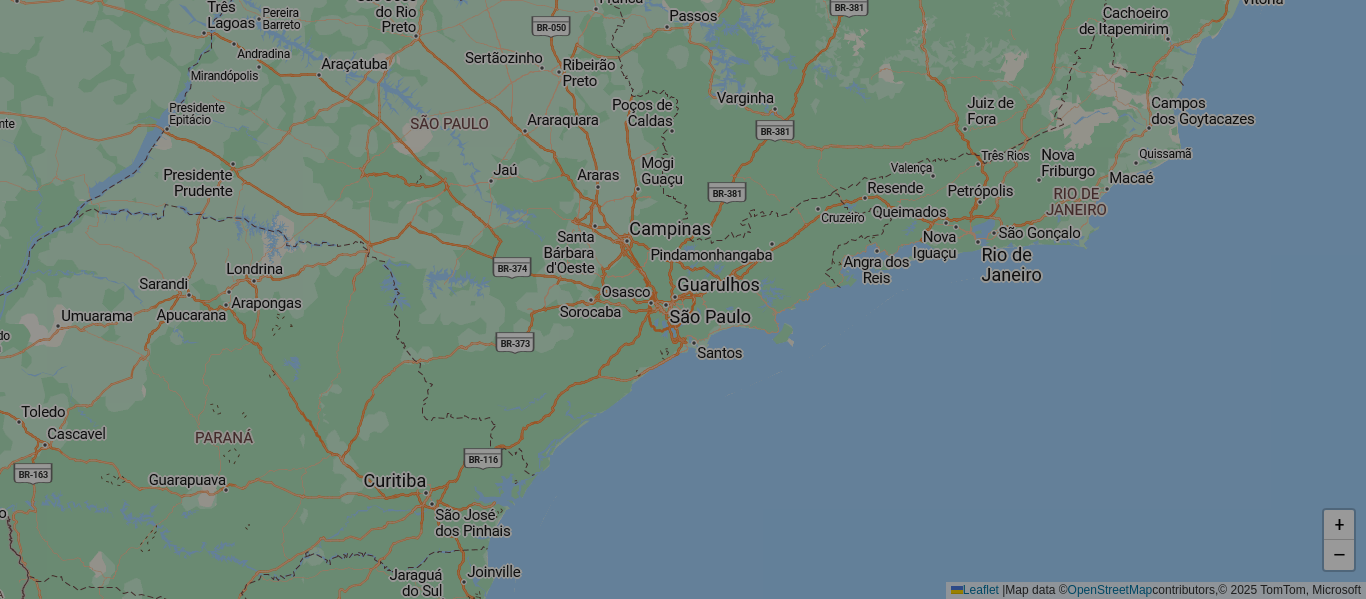 select on "*" 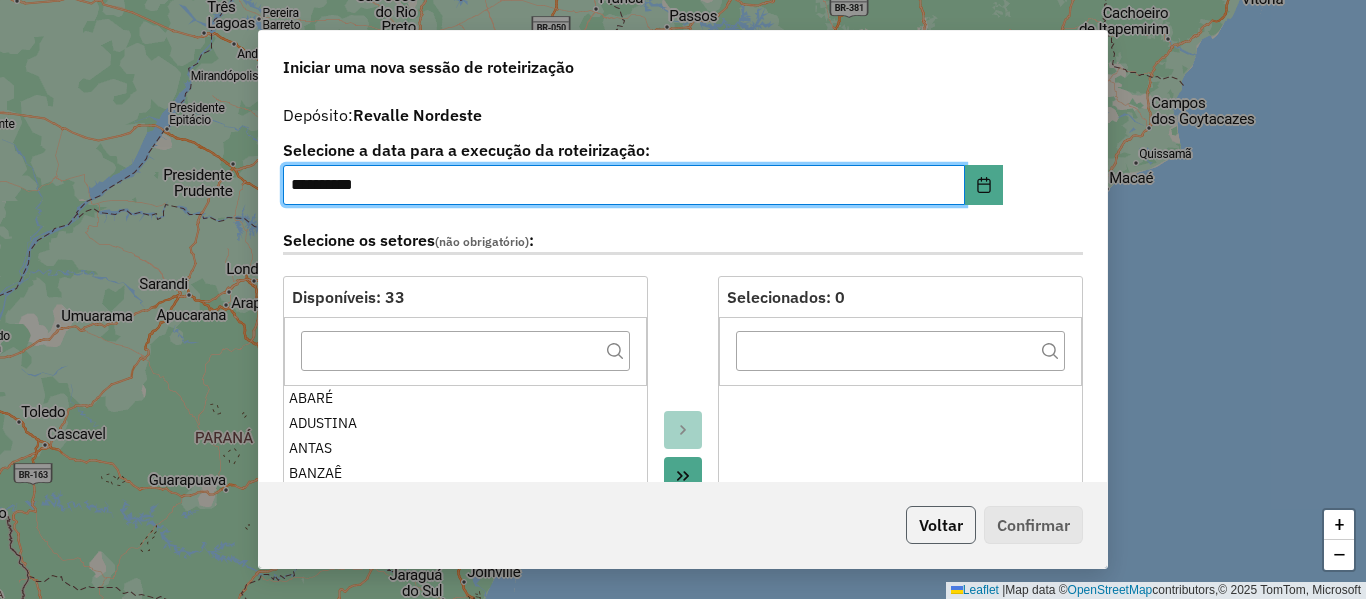 click on "Voltar" 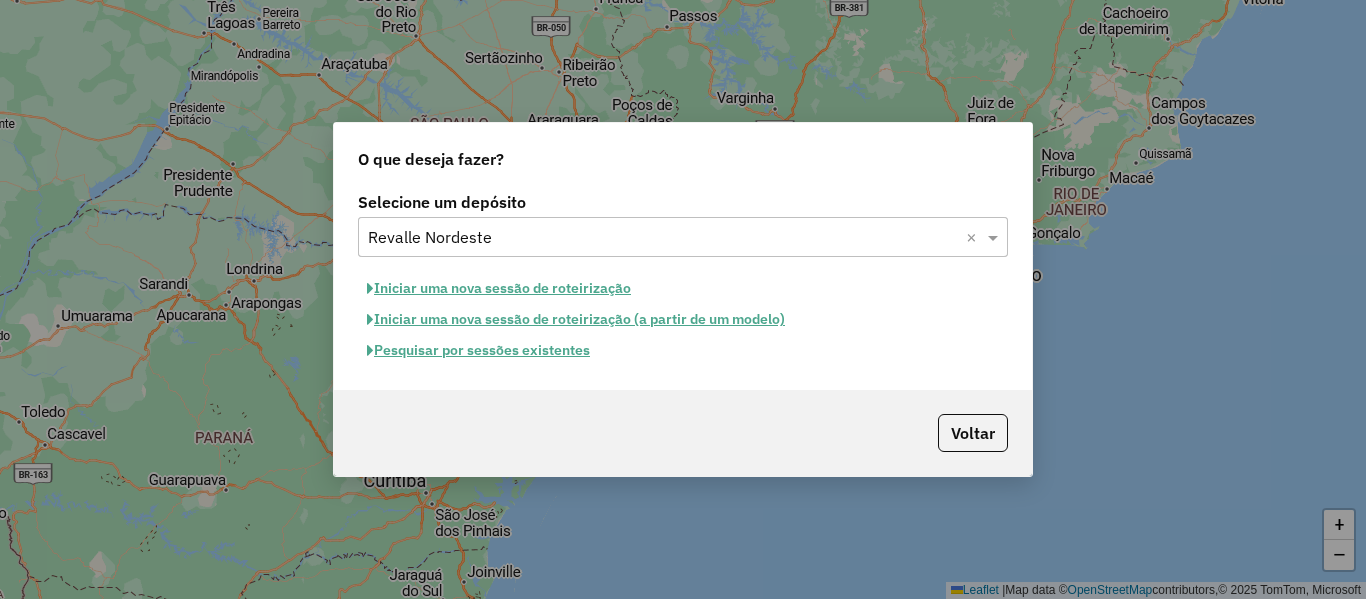 click on "Pesquisar por sessões existentes" 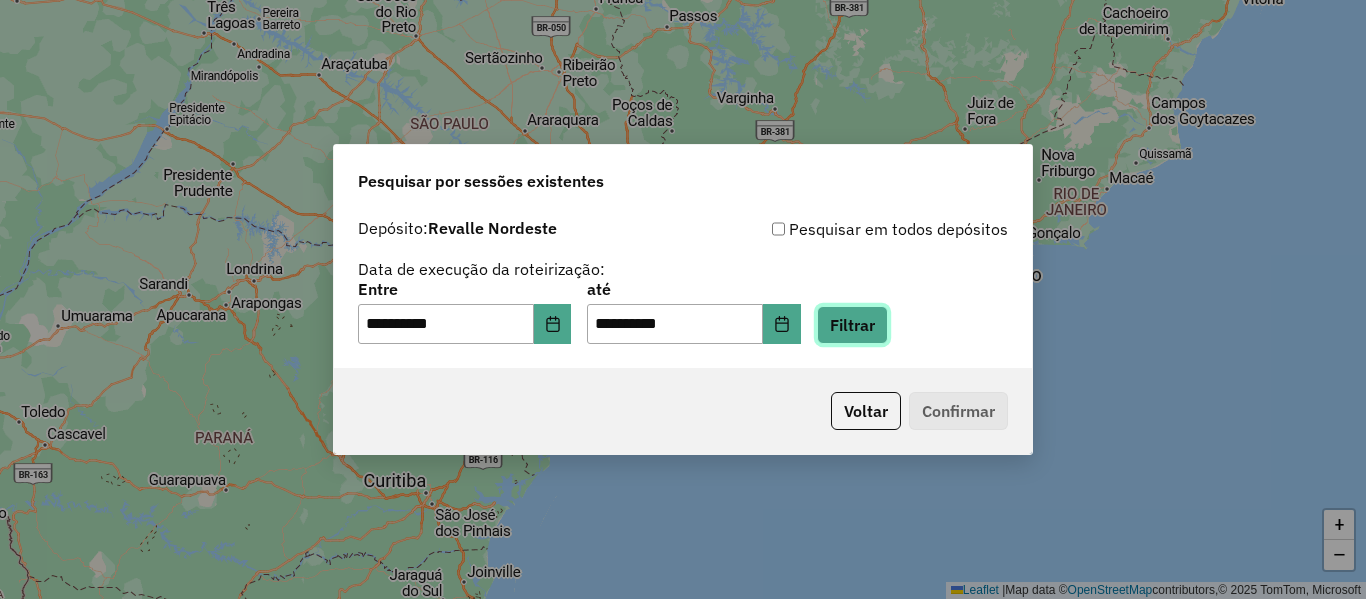 drag, startPoint x: 899, startPoint y: 335, endPoint x: 892, endPoint y: 346, distance: 13.038404 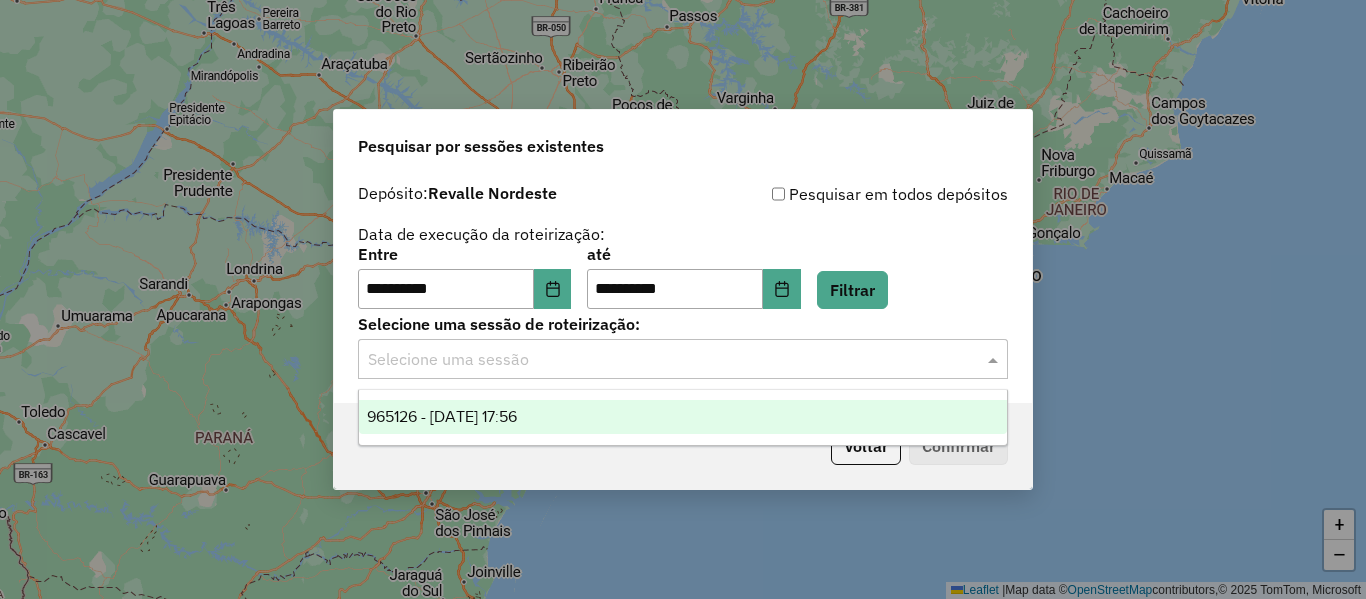 click on "Selecione uma sessão" 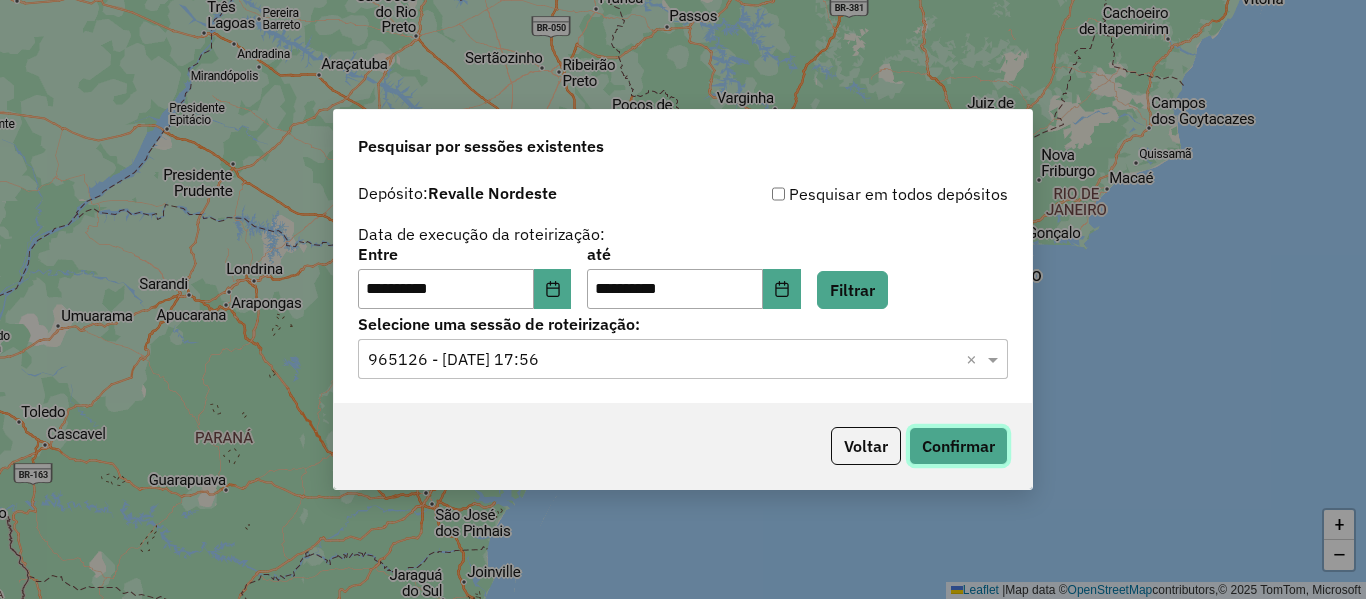 click on "Confirmar" 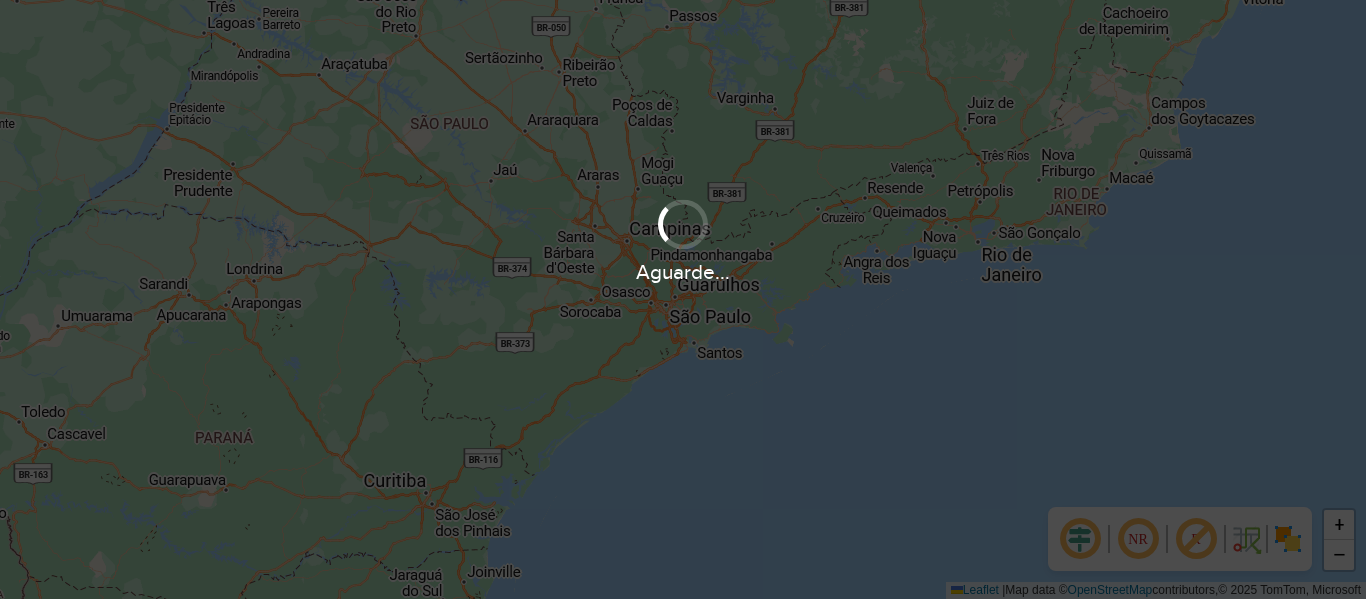scroll, scrollTop: 0, scrollLeft: 0, axis: both 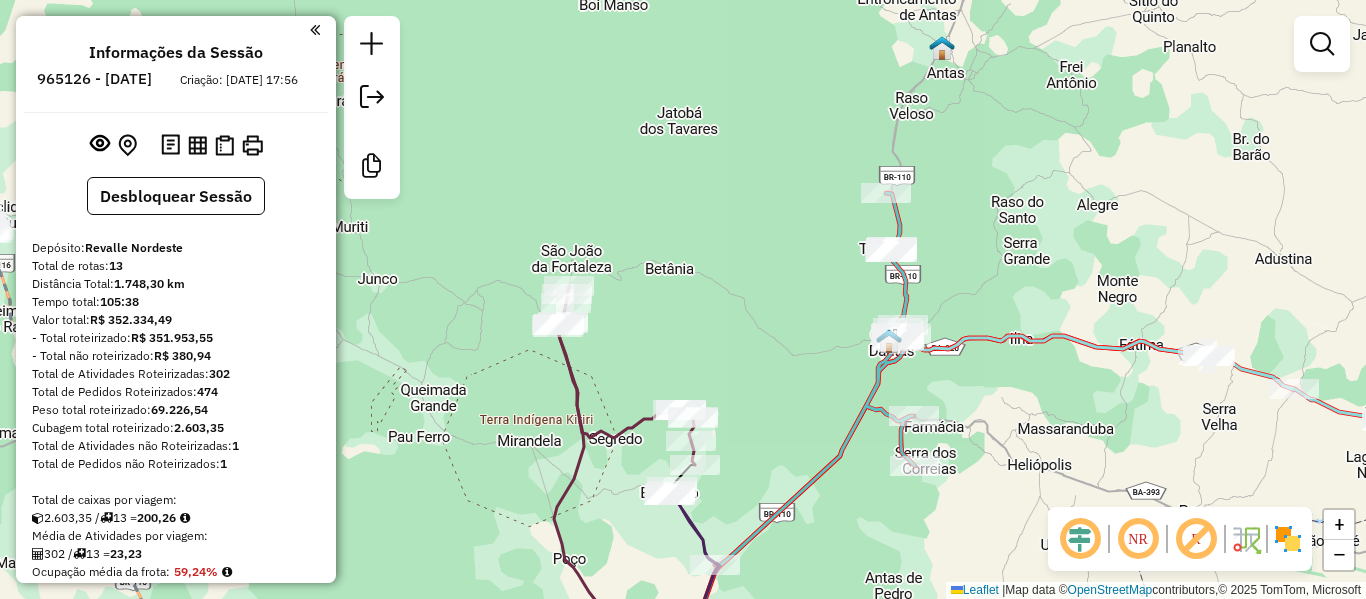 drag, startPoint x: 619, startPoint y: 190, endPoint x: 834, endPoint y: 327, distance: 254.93921 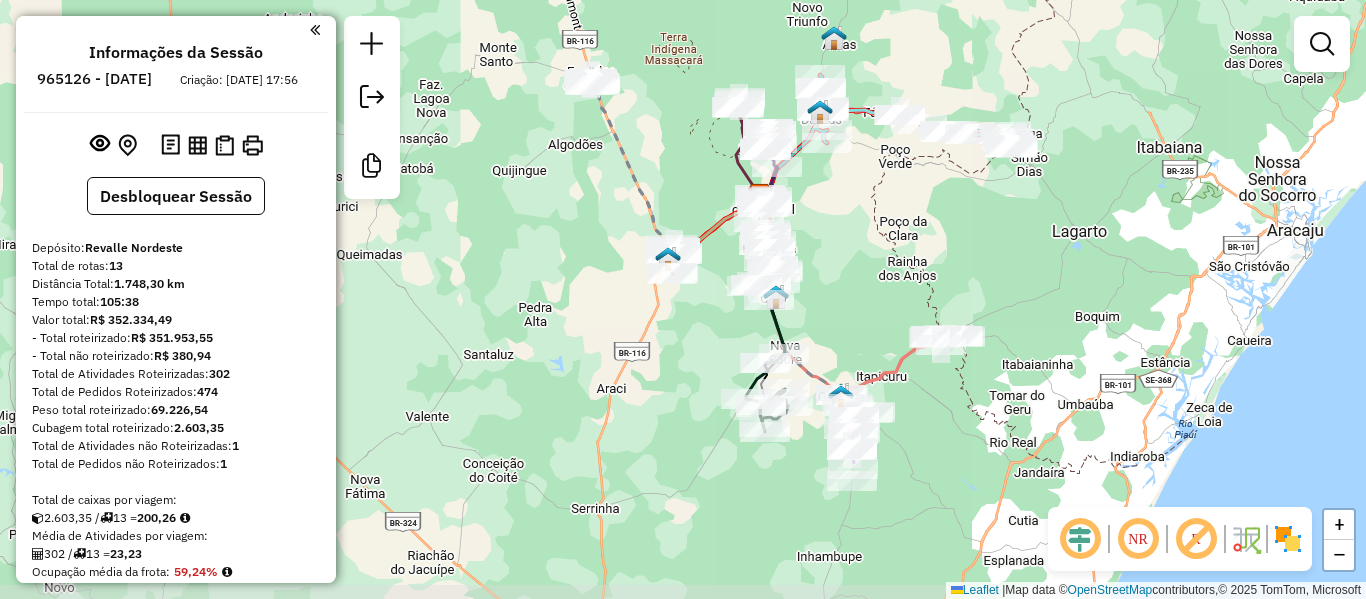 drag, startPoint x: 912, startPoint y: 462, endPoint x: 881, endPoint y: 267, distance: 197.44873 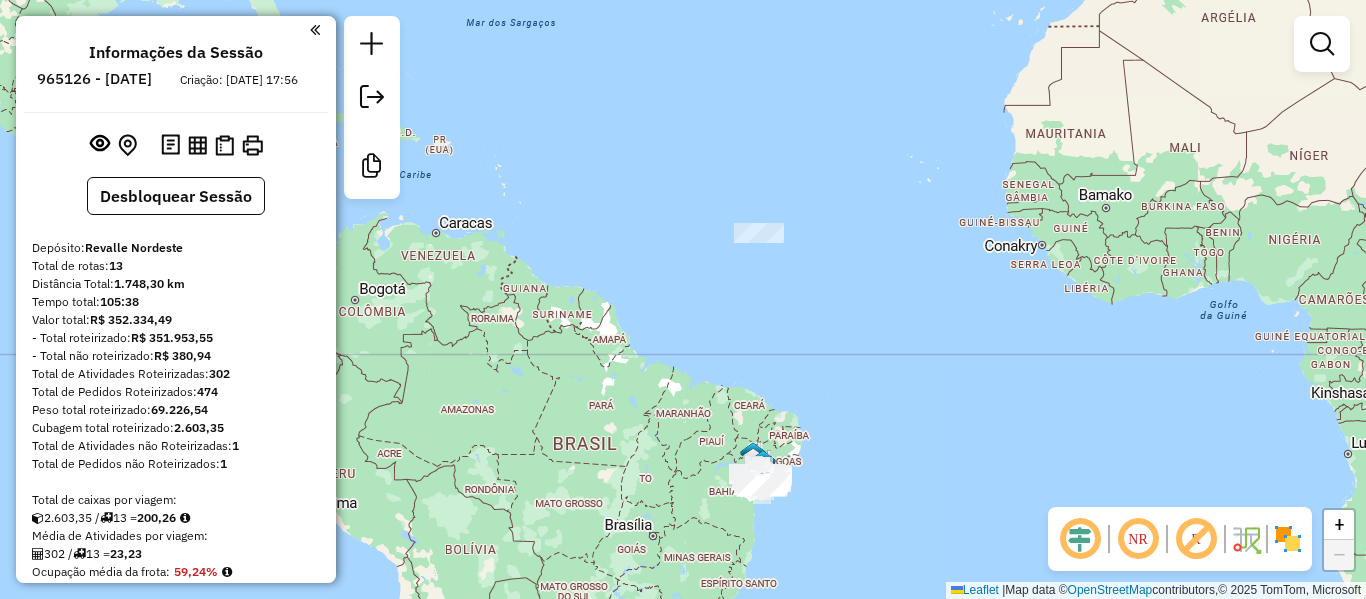 drag, startPoint x: 860, startPoint y: 97, endPoint x: 779, endPoint y: 565, distance: 474.9579 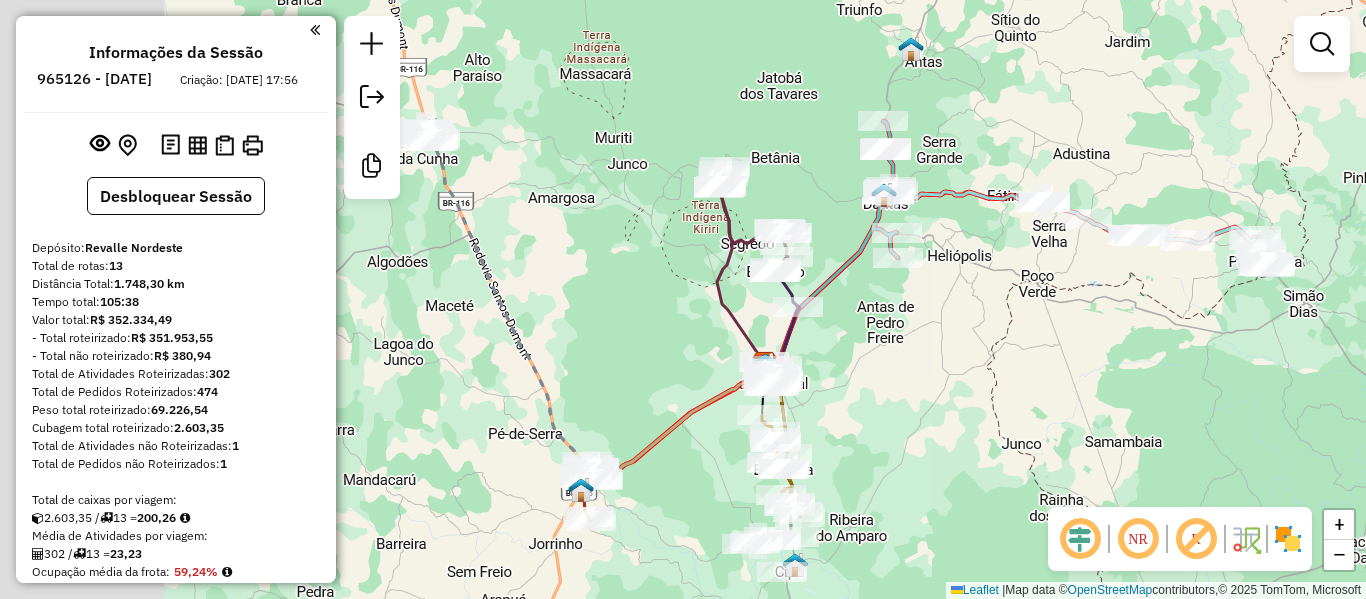 drag, startPoint x: 687, startPoint y: 450, endPoint x: 948, endPoint y: 298, distance: 302.03476 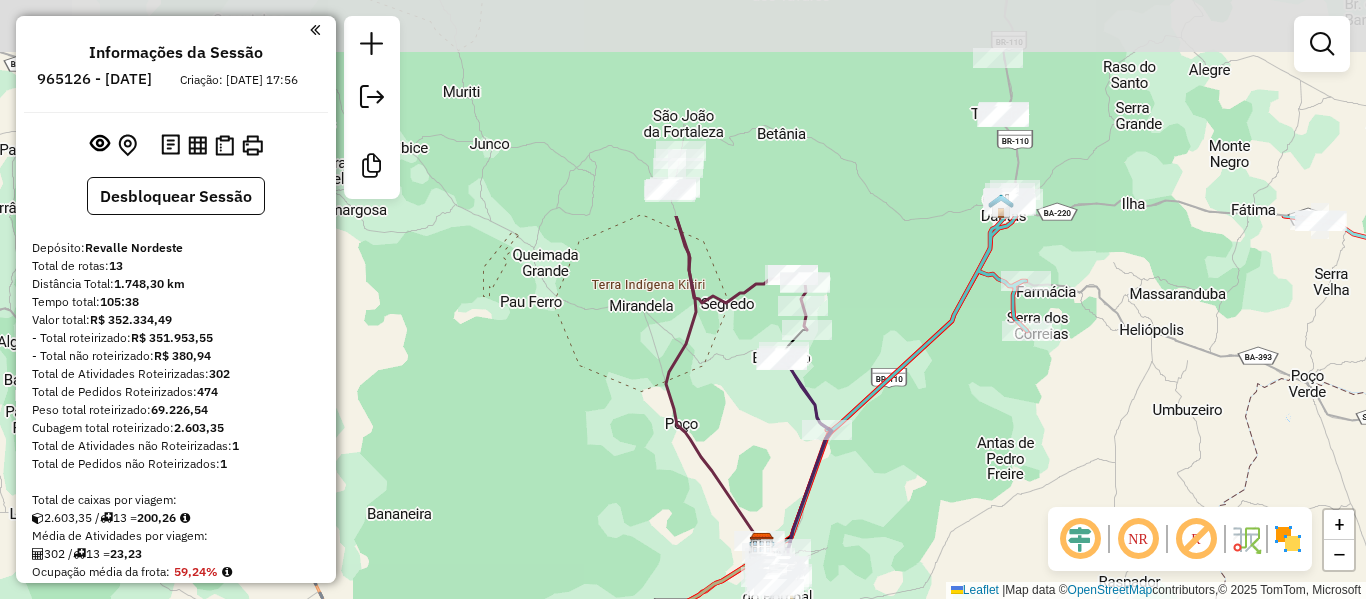 drag, startPoint x: 855, startPoint y: 339, endPoint x: 869, endPoint y: 534, distance: 195.50192 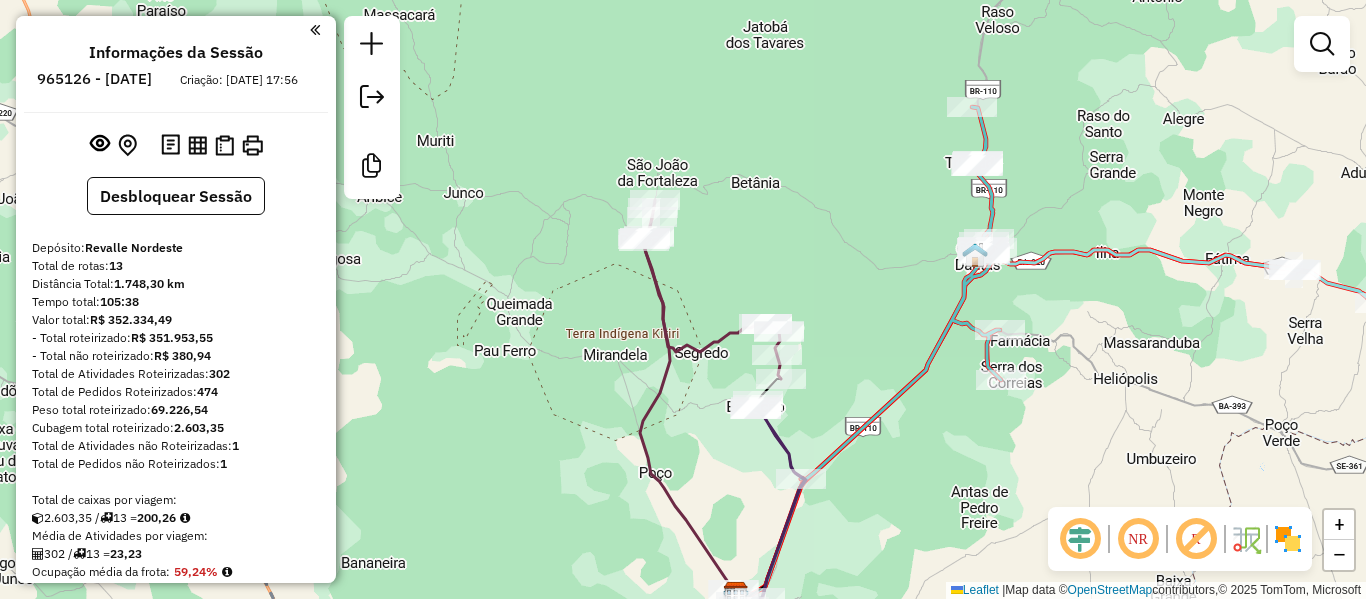 drag, startPoint x: 966, startPoint y: 295, endPoint x: 813, endPoint y: 329, distance: 156.73225 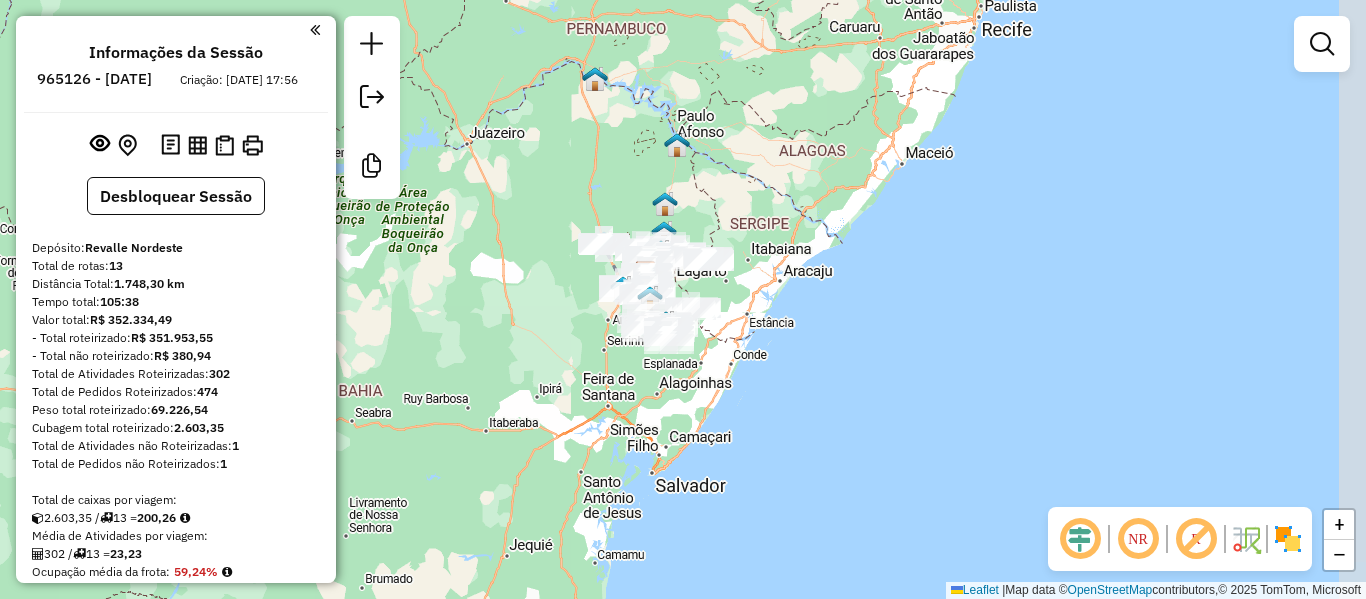 scroll, scrollTop: 100, scrollLeft: 0, axis: vertical 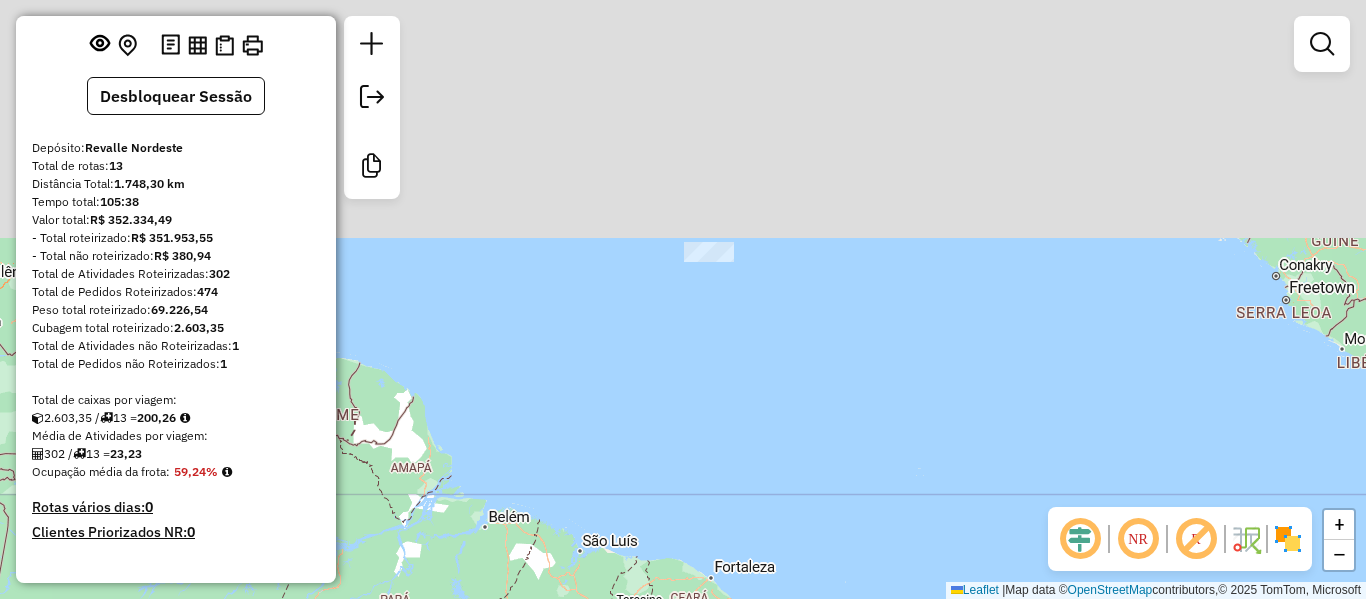 drag, startPoint x: 730, startPoint y: 187, endPoint x: 713, endPoint y: 646, distance: 459.3147 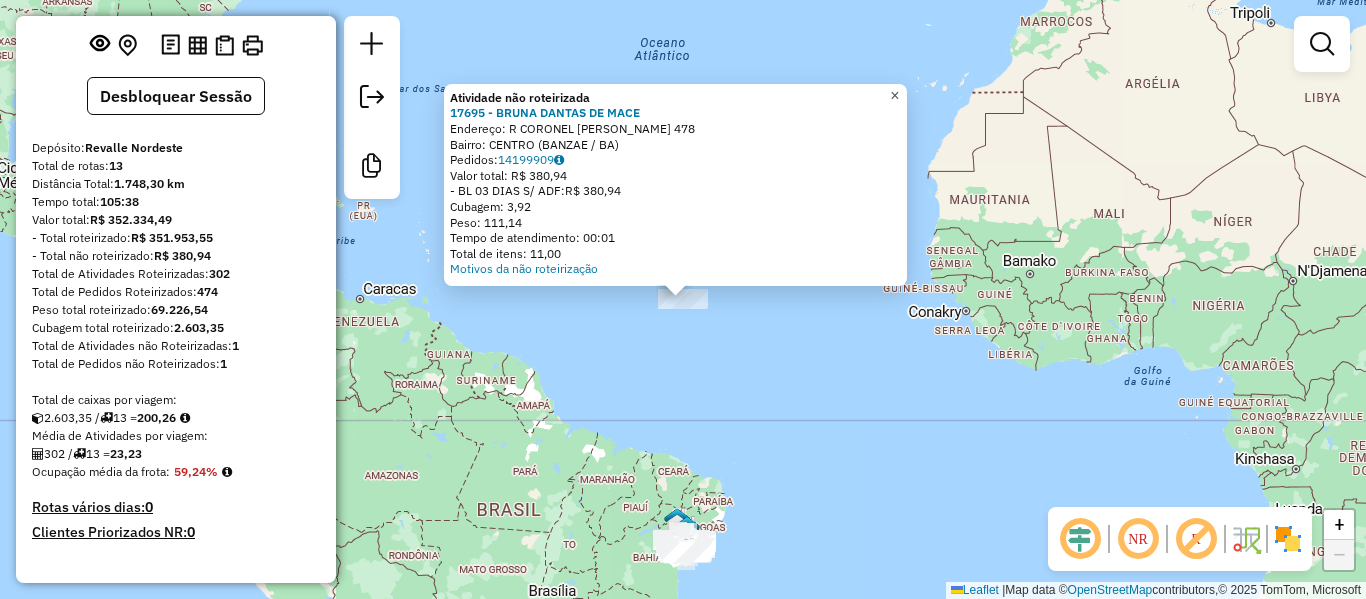 click on "×" 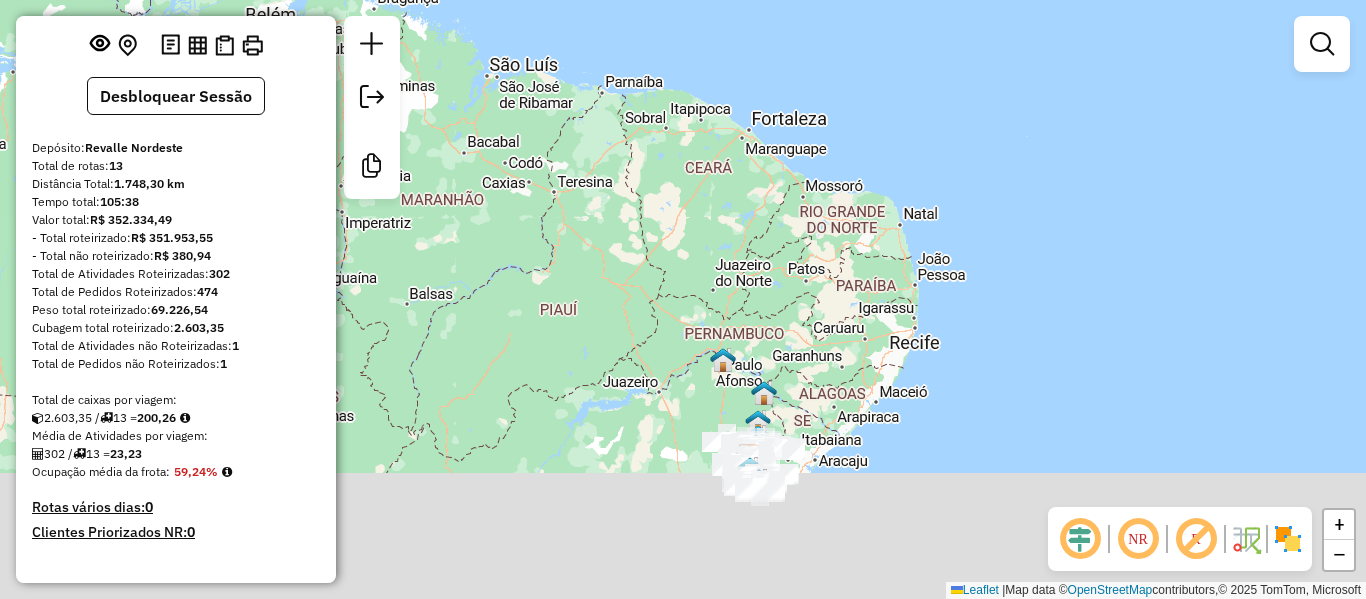 drag, startPoint x: 671, startPoint y: 518, endPoint x: 788, endPoint y: 214, distance: 325.7376 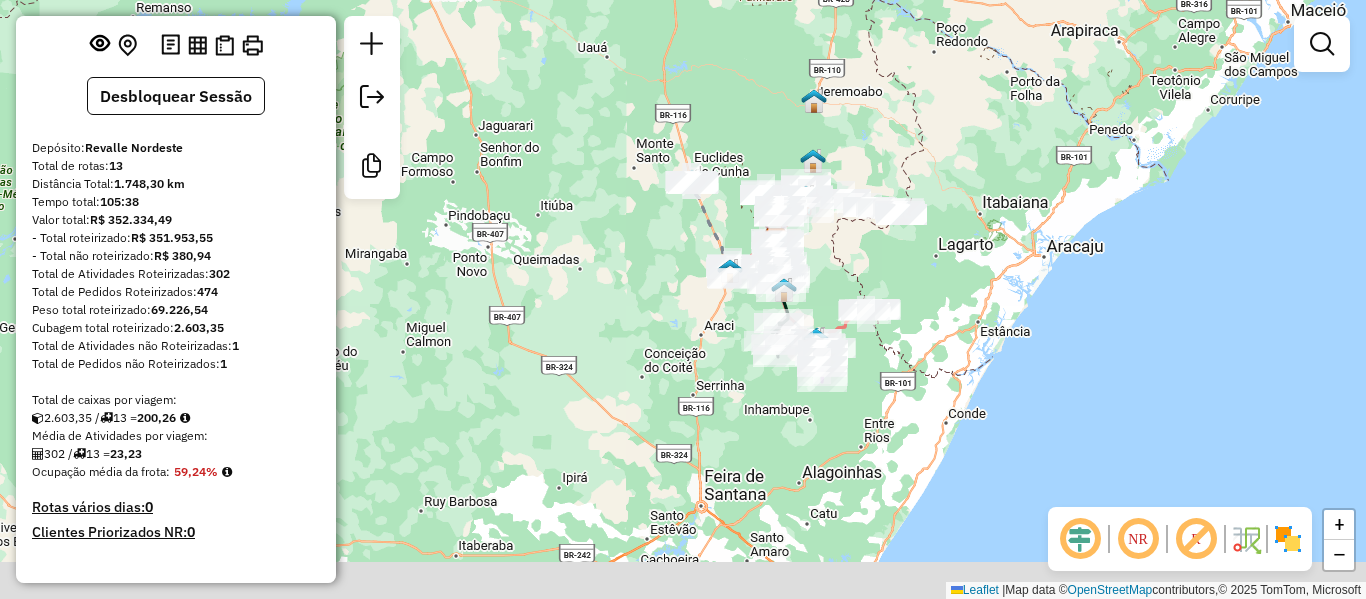 drag, startPoint x: 782, startPoint y: 427, endPoint x: 810, endPoint y: 256, distance: 173.27724 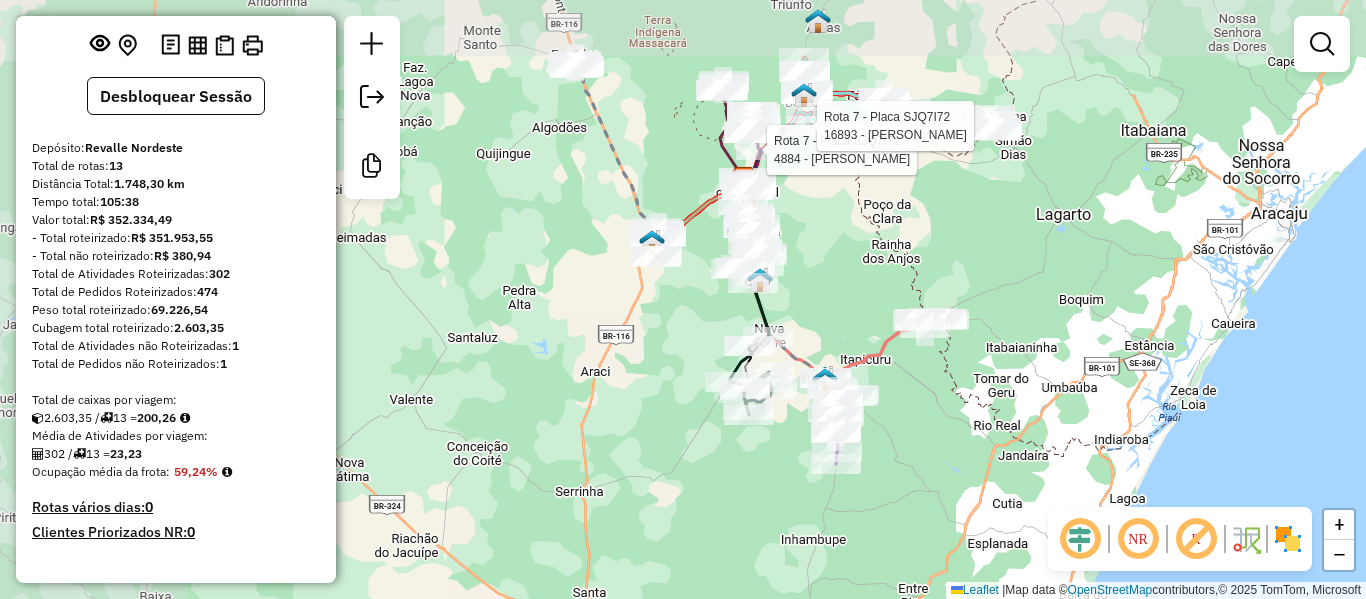 drag, startPoint x: 632, startPoint y: 244, endPoint x: 825, endPoint y: 314, distance: 205.30222 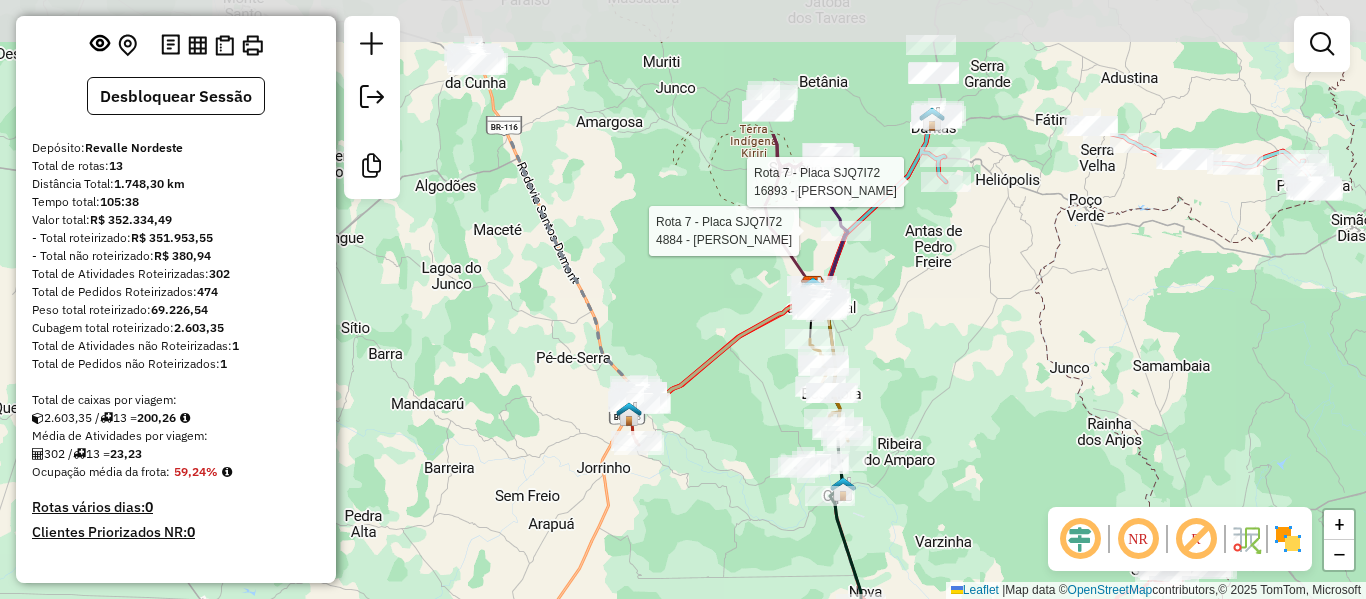 drag, startPoint x: 719, startPoint y: 269, endPoint x: 708, endPoint y: 458, distance: 189.31984 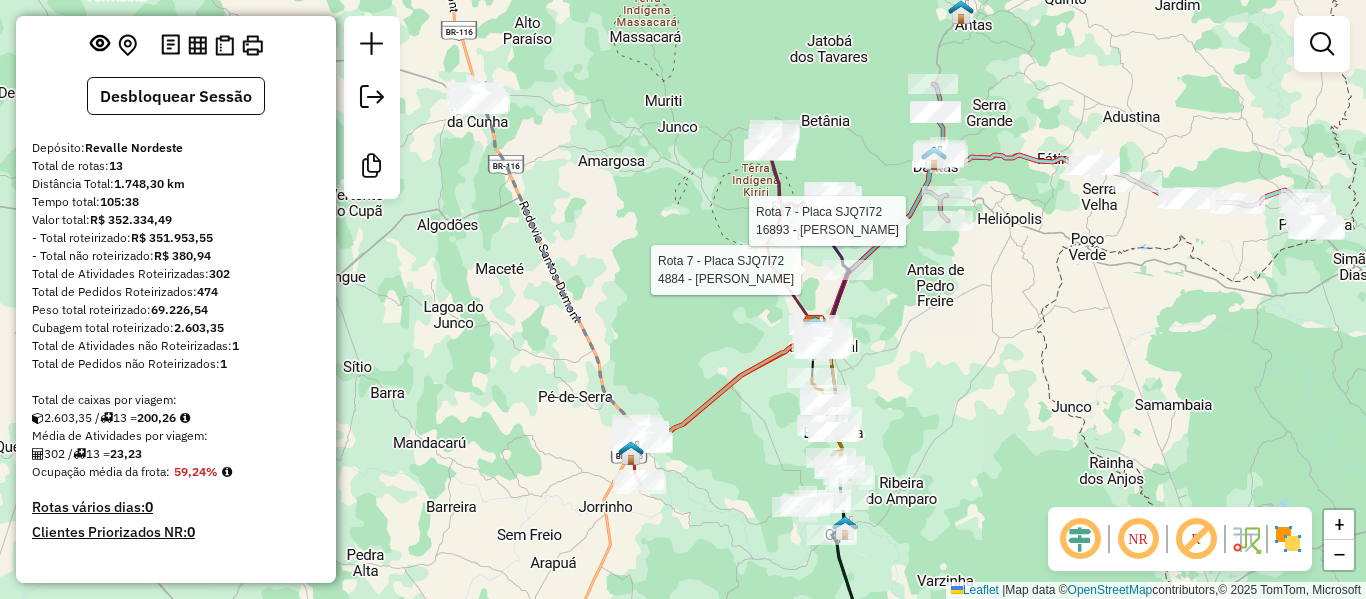 drag, startPoint x: 624, startPoint y: 160, endPoint x: 608, endPoint y: 233, distance: 74.73286 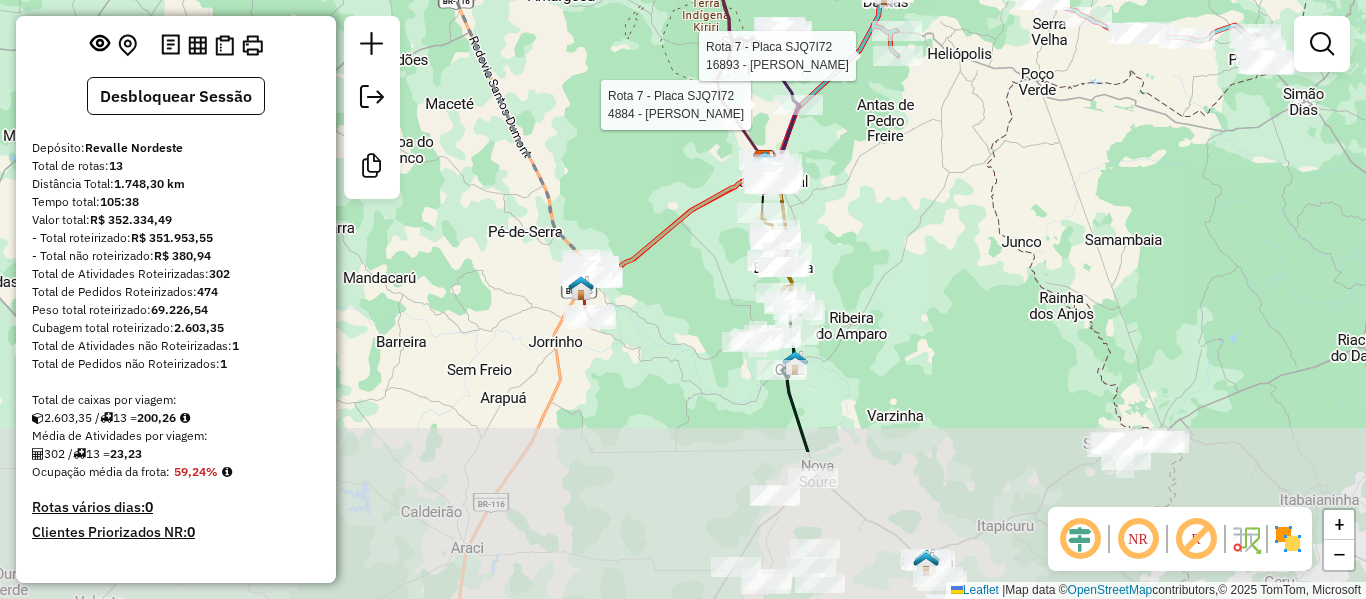 drag, startPoint x: 781, startPoint y: 552, endPoint x: 707, endPoint y: 344, distance: 220.77138 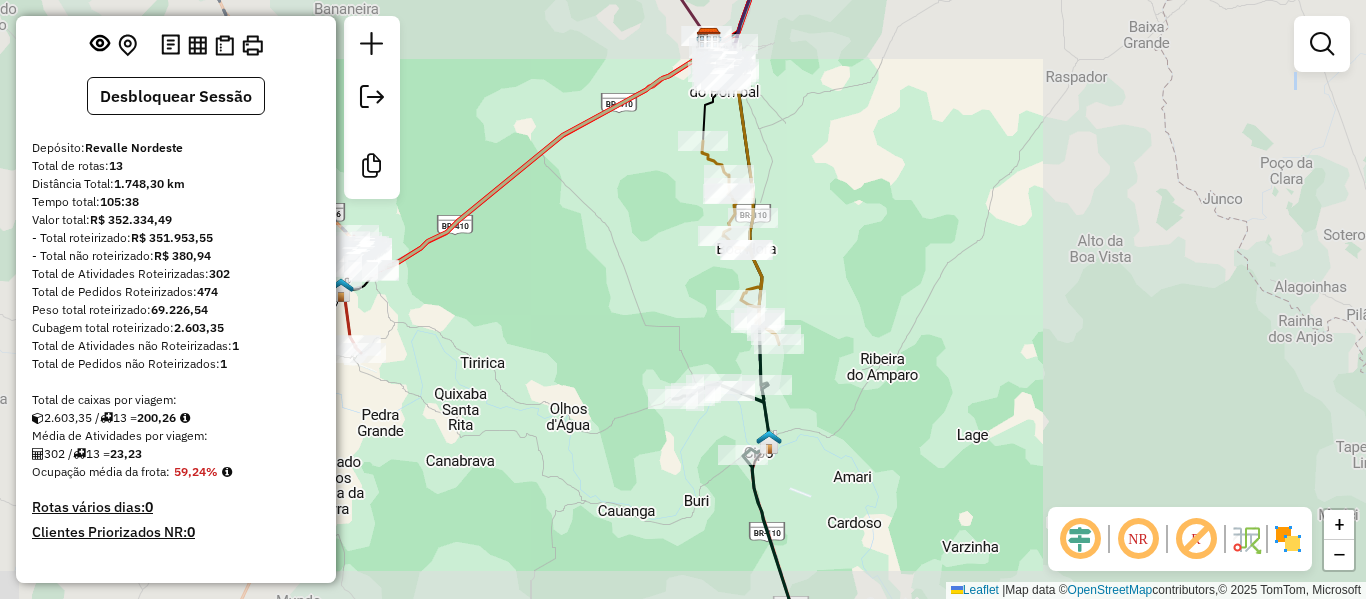 drag, startPoint x: 694, startPoint y: 480, endPoint x: 712, endPoint y: 207, distance: 273.59277 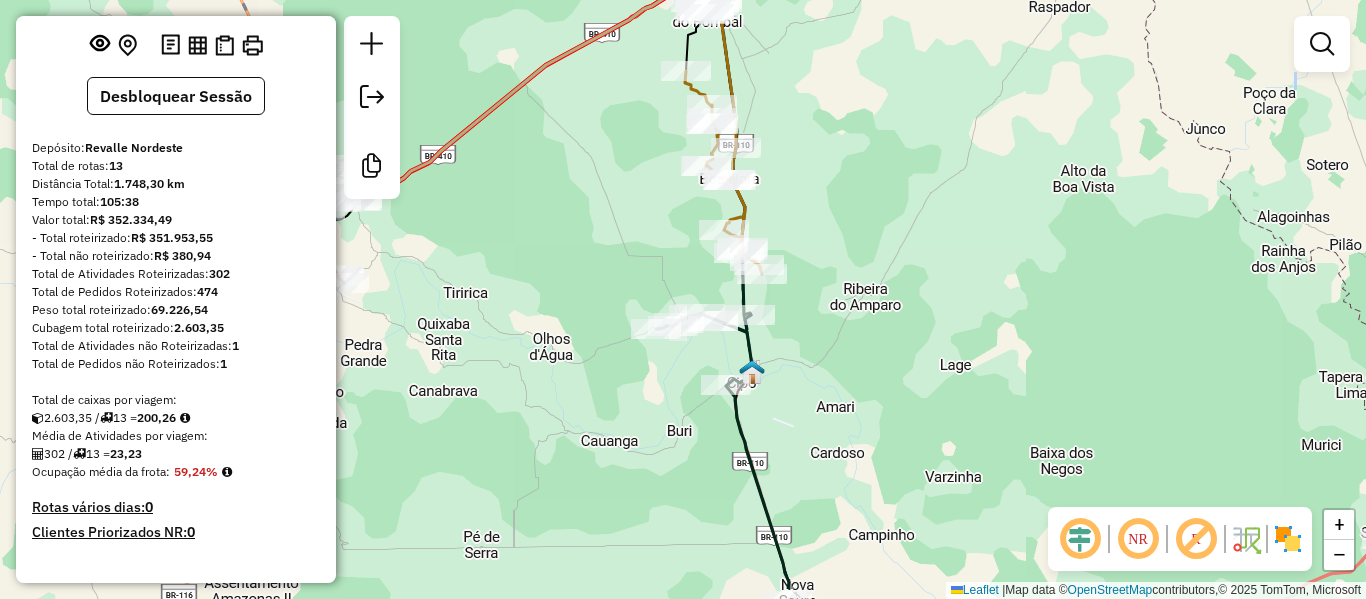 drag, startPoint x: 687, startPoint y: 444, endPoint x: 689, endPoint y: 208, distance: 236.00847 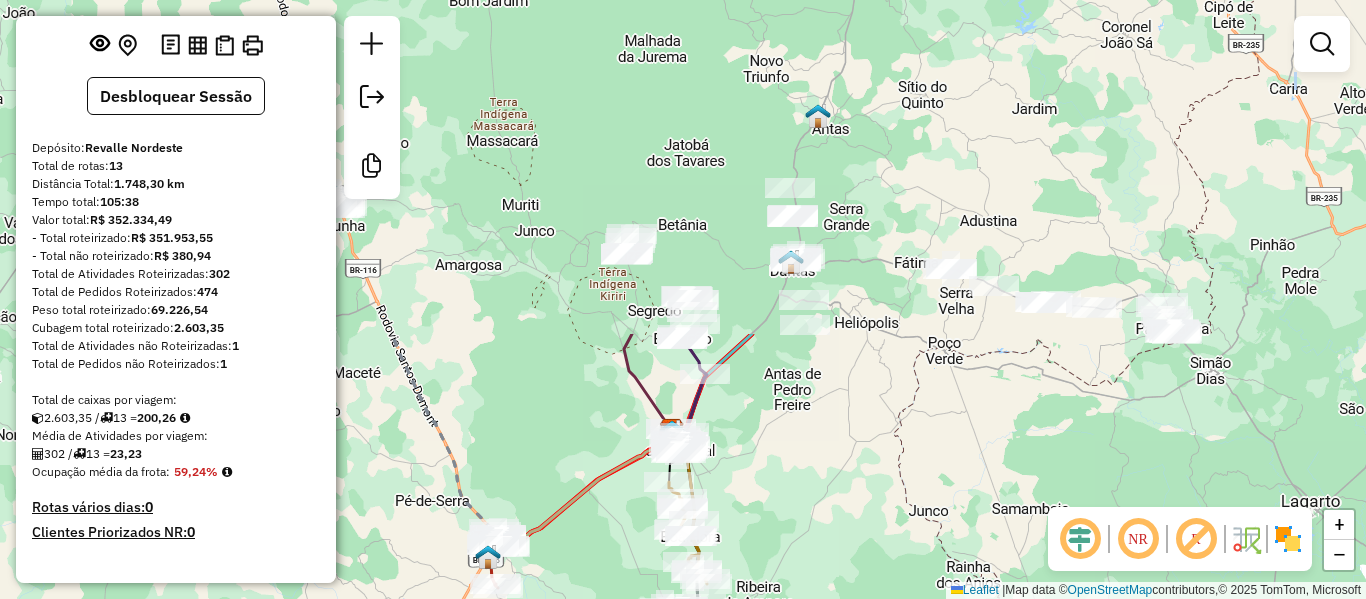 drag, startPoint x: 795, startPoint y: 217, endPoint x: 784, endPoint y: 589, distance: 372.1626 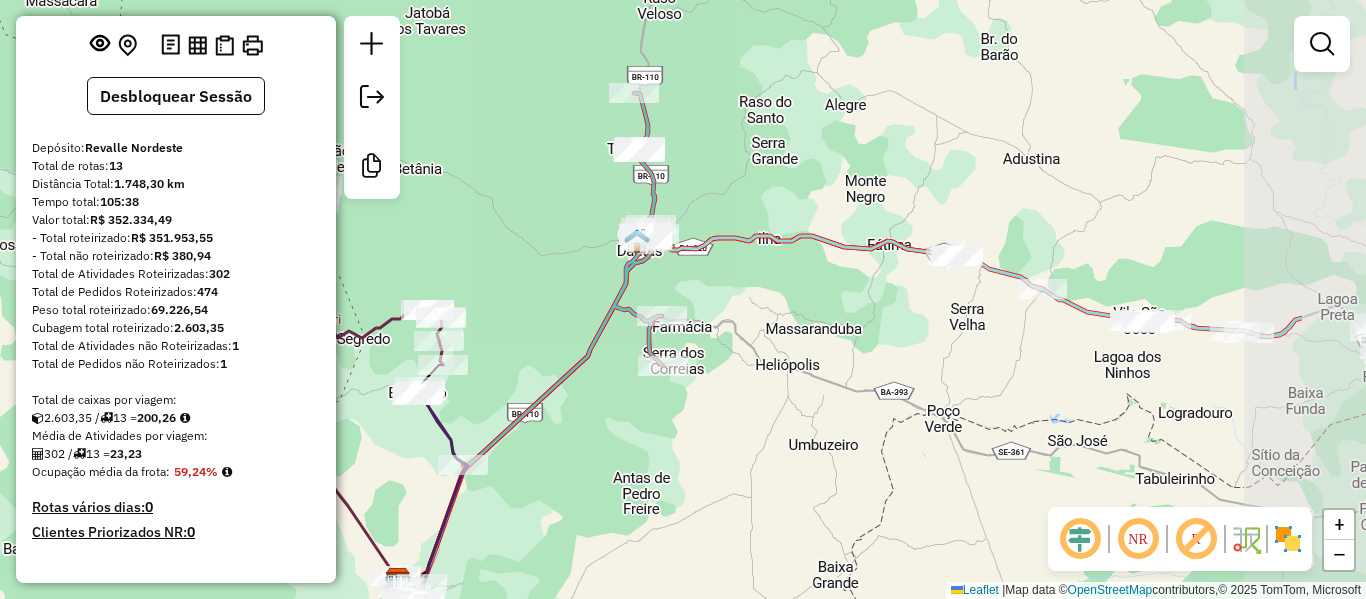 drag, startPoint x: 1065, startPoint y: 275, endPoint x: 865, endPoint y: 281, distance: 200.08998 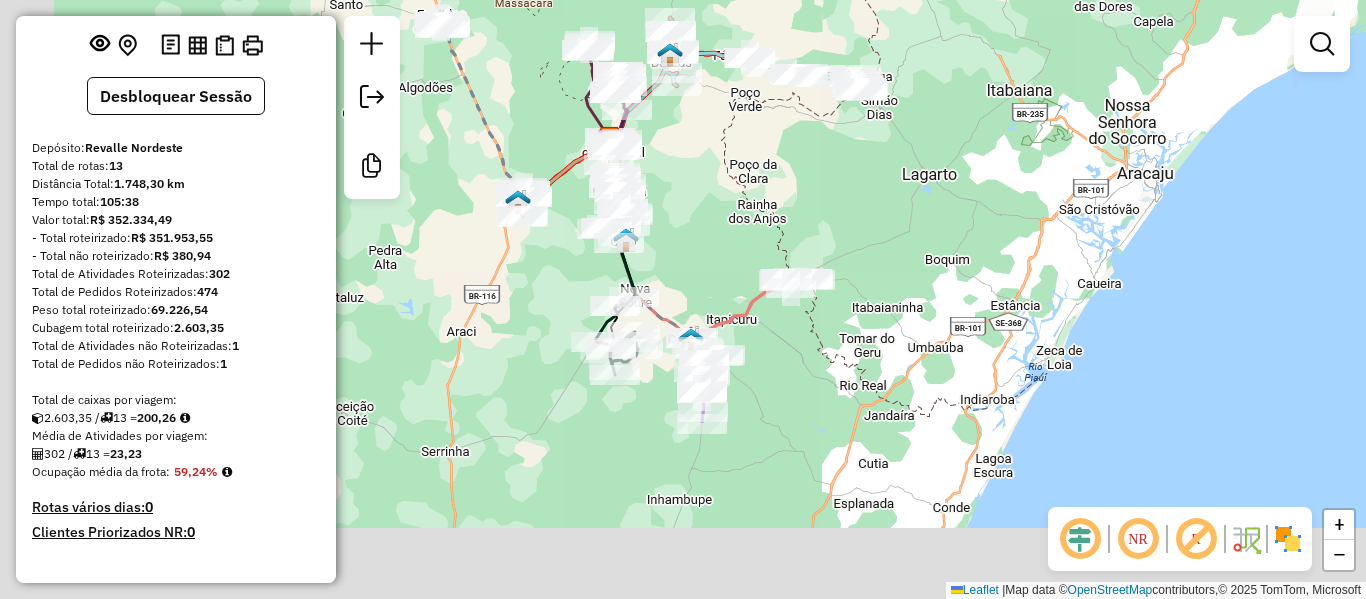 drag, startPoint x: 501, startPoint y: 515, endPoint x: 567, endPoint y: 273, distance: 250.8386 